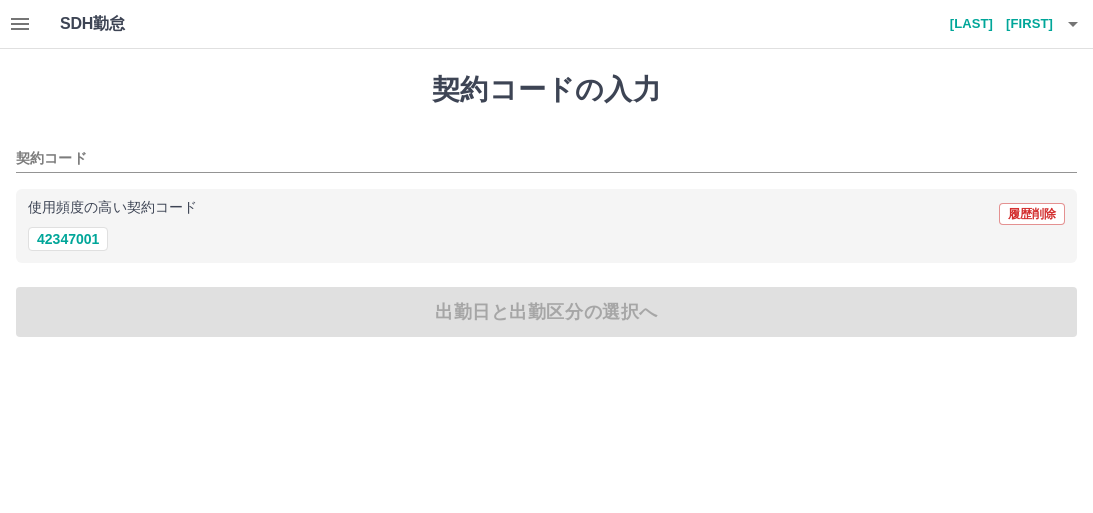 scroll, scrollTop: 0, scrollLeft: 0, axis: both 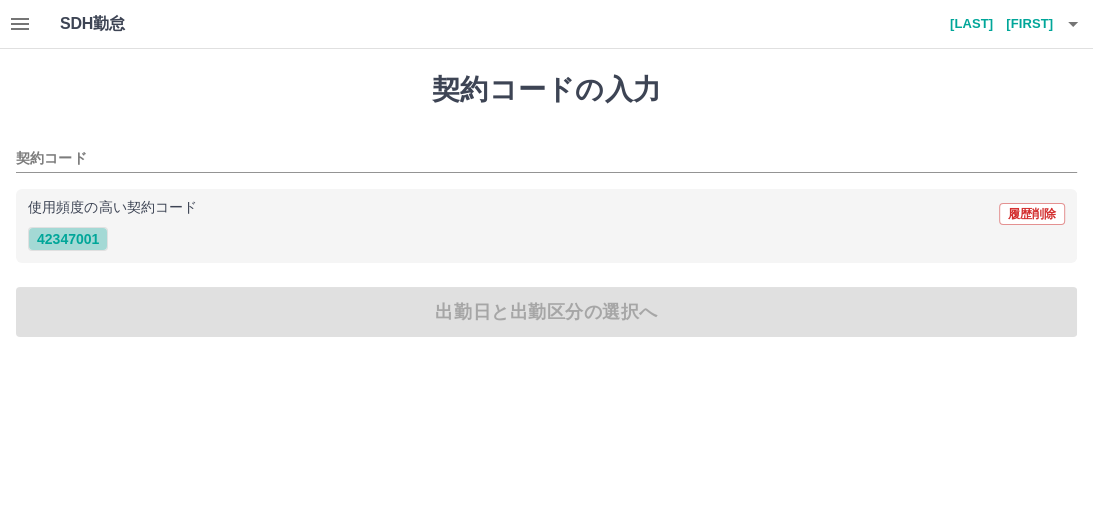 click on "42347001" at bounding box center (68, 239) 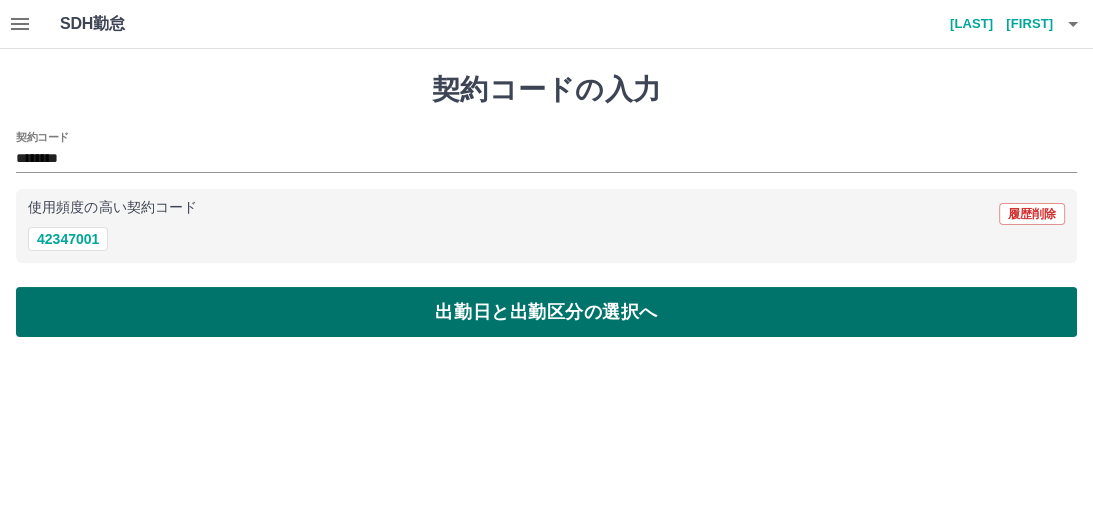 click on "出勤日と出勤区分の選択へ" at bounding box center [546, 312] 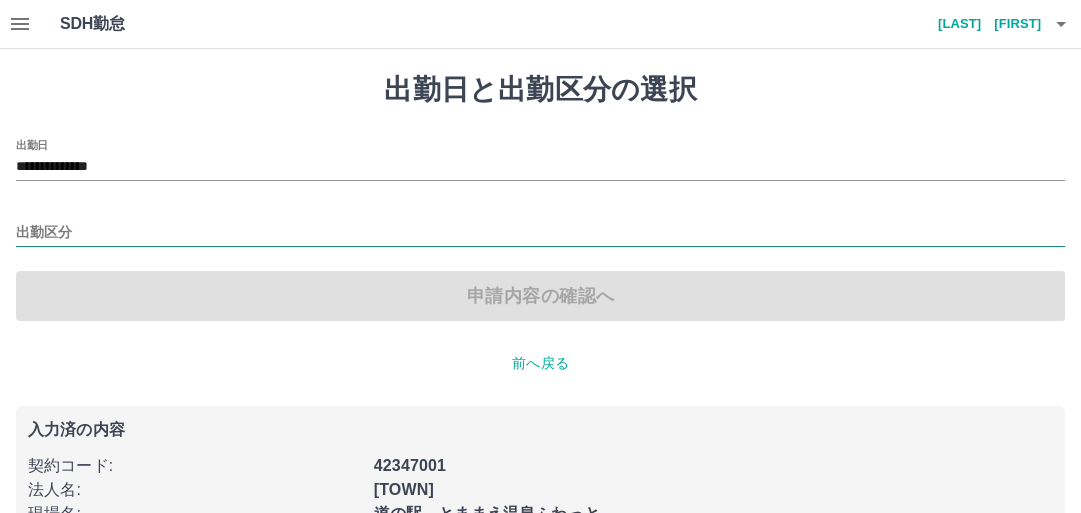 click on "出勤区分" at bounding box center (540, 233) 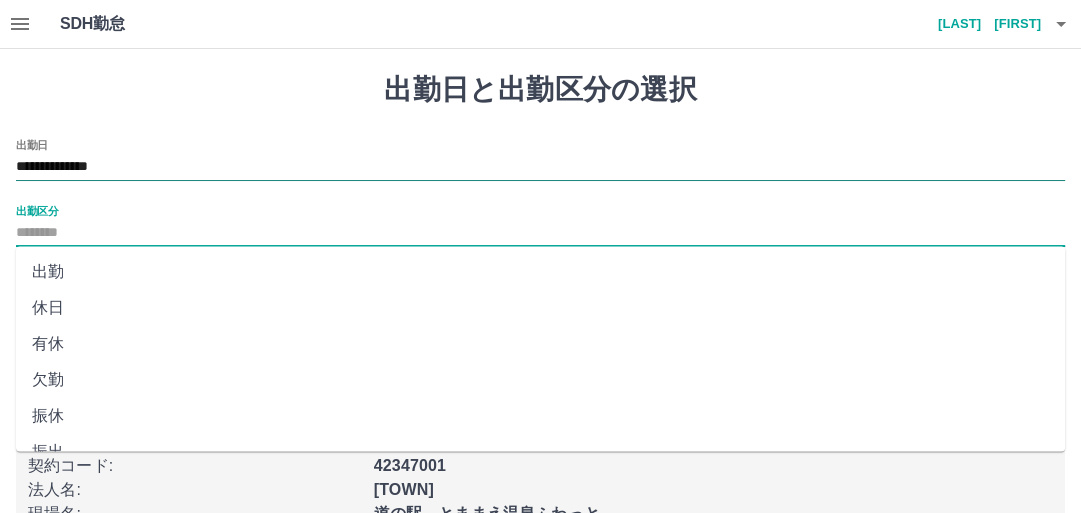 click on "**********" at bounding box center (540, 167) 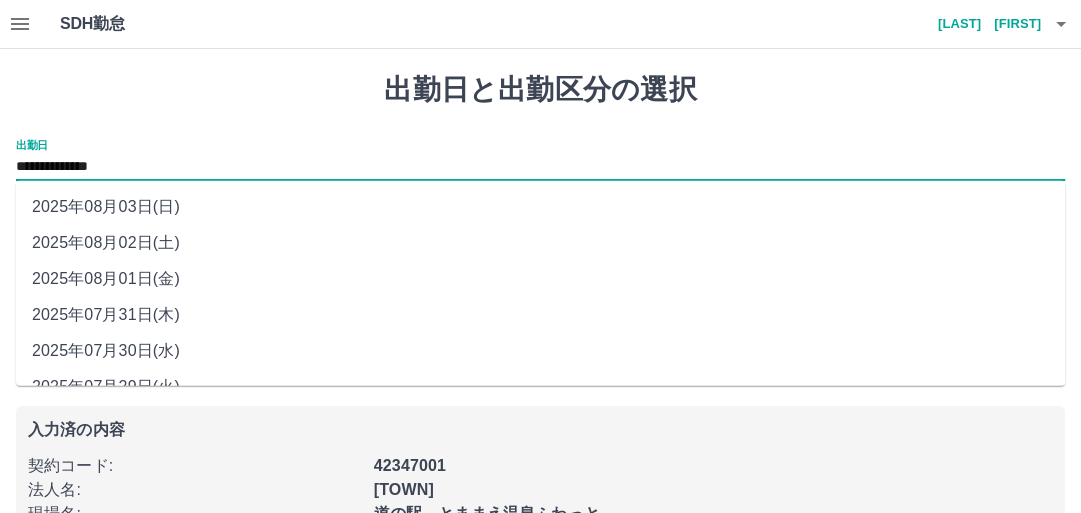 click on "2025年08月01日(金)" at bounding box center [540, 279] 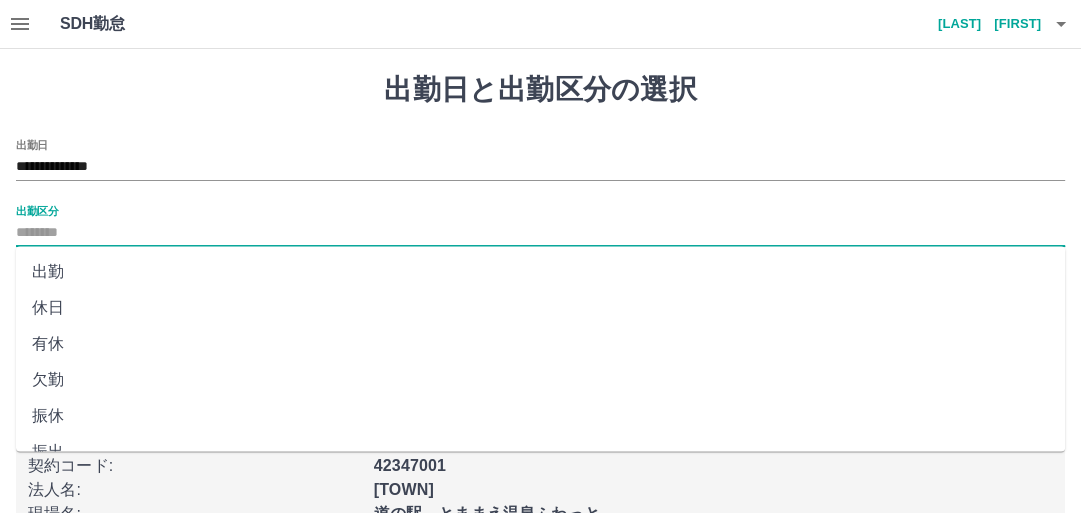 click on "出勤区分" at bounding box center (540, 233) 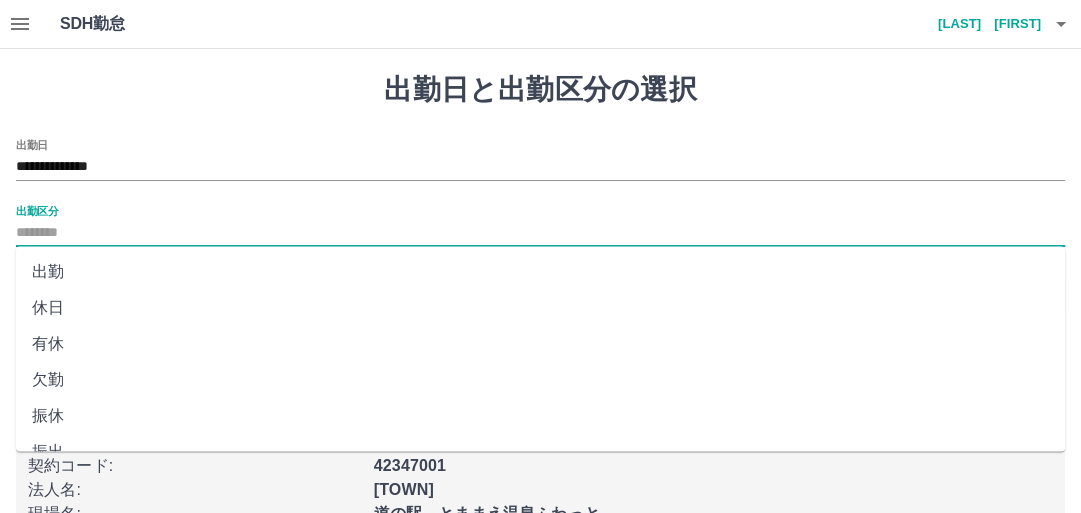 click on "休日" at bounding box center (540, 308) 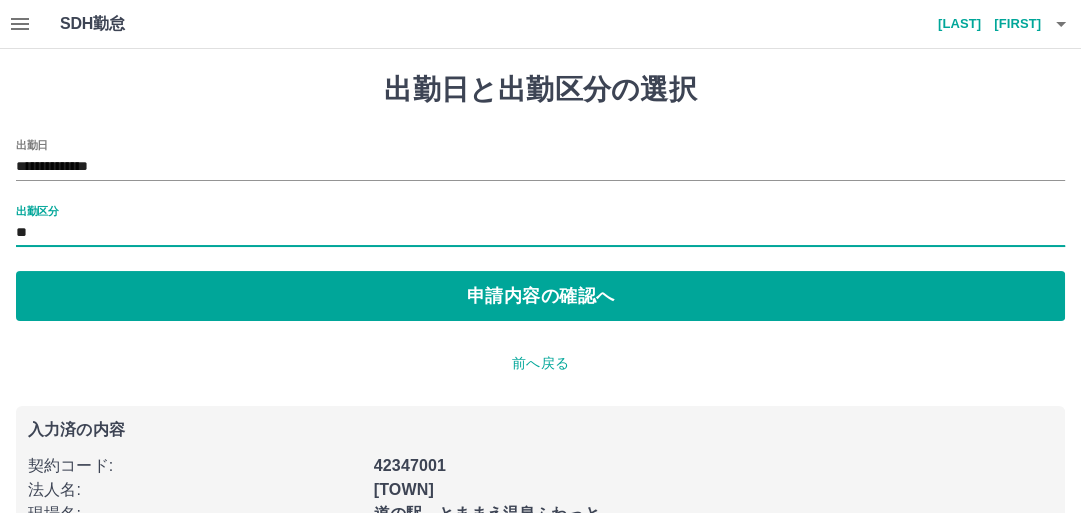 type on "**" 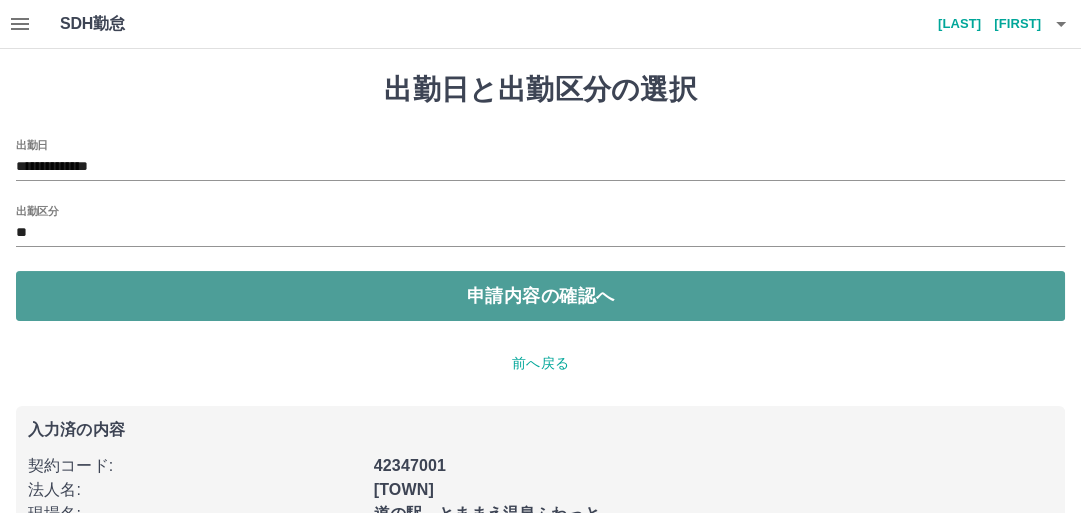 click on "申請内容の確認へ" at bounding box center [540, 296] 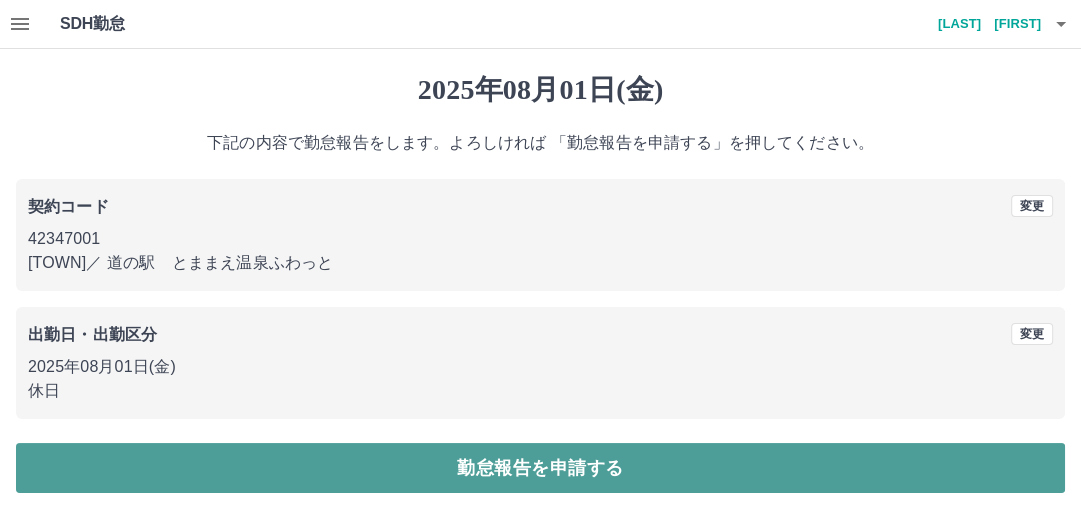 click on "勤怠報告を申請する" at bounding box center [540, 468] 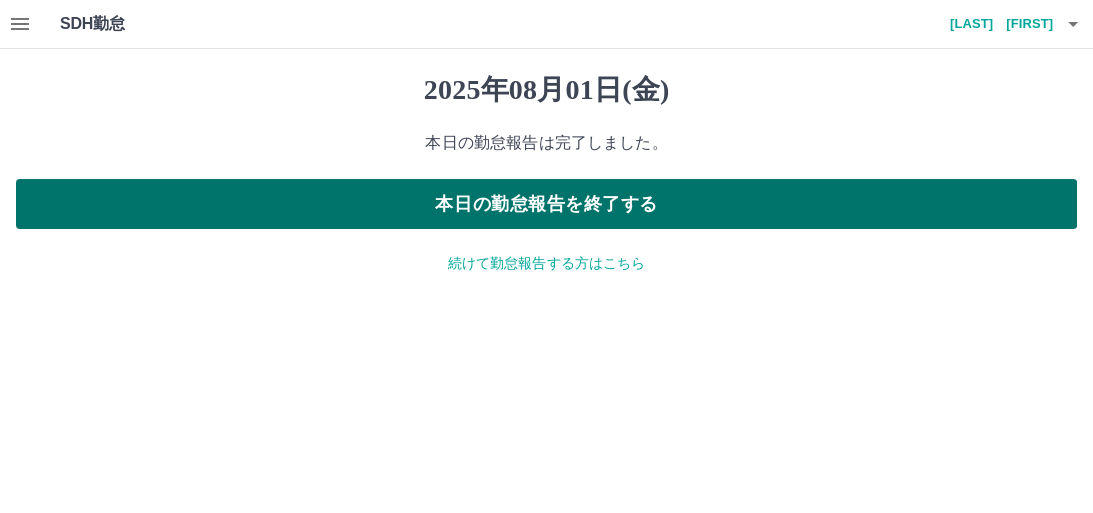 click on "本日の勤怠報告を終了する" at bounding box center [546, 204] 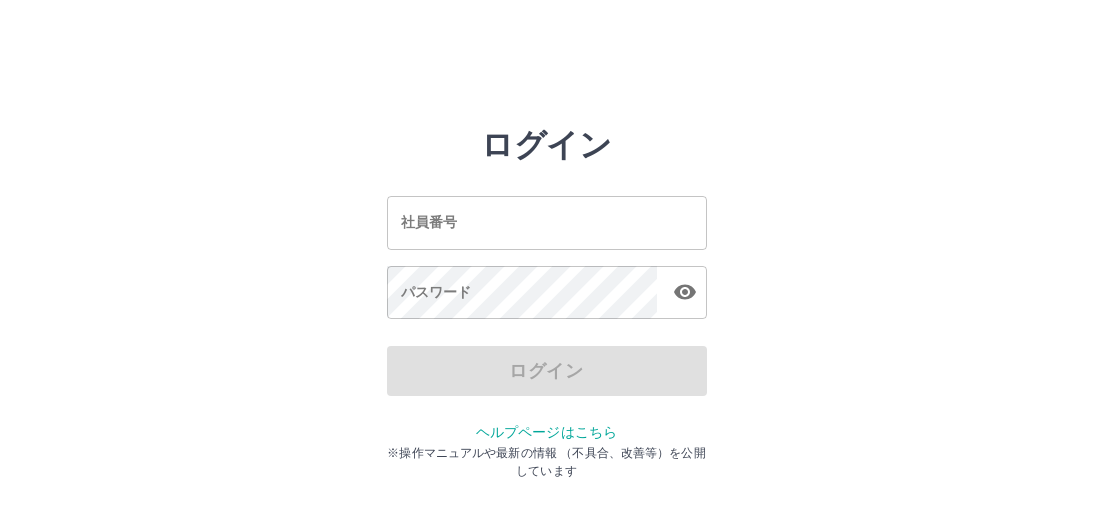 scroll, scrollTop: 0, scrollLeft: 0, axis: both 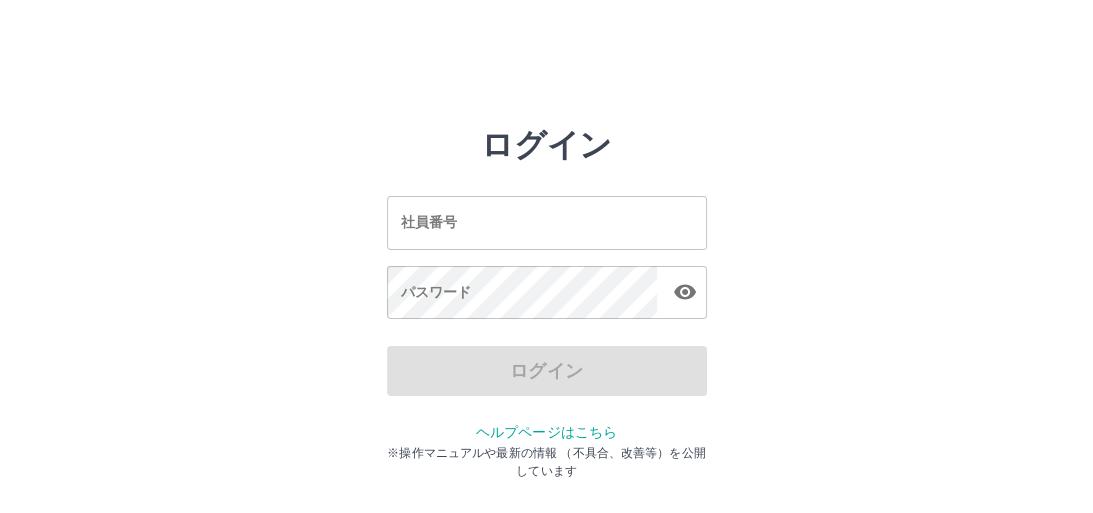 click on "社員番号" at bounding box center (547, 222) 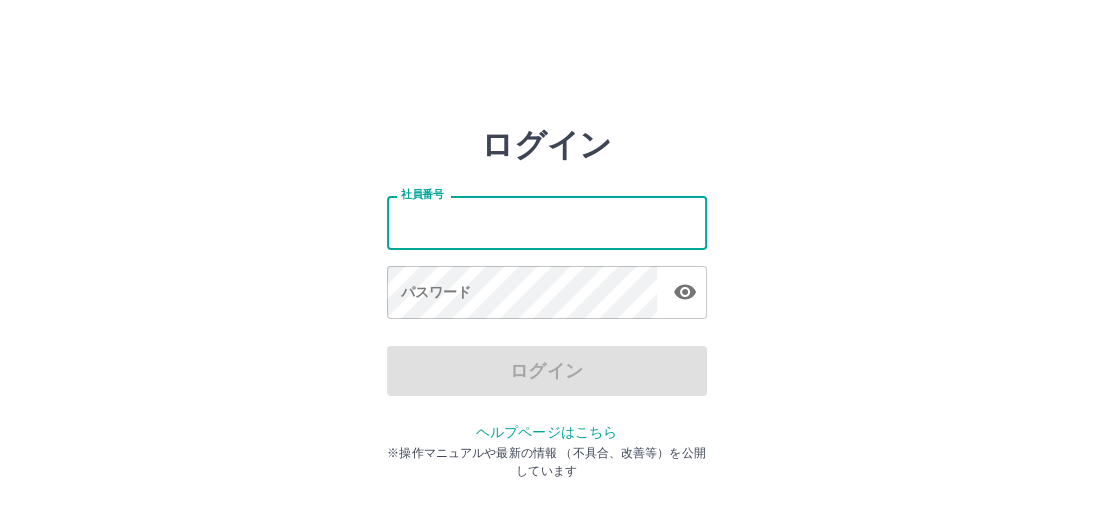 type on "*******" 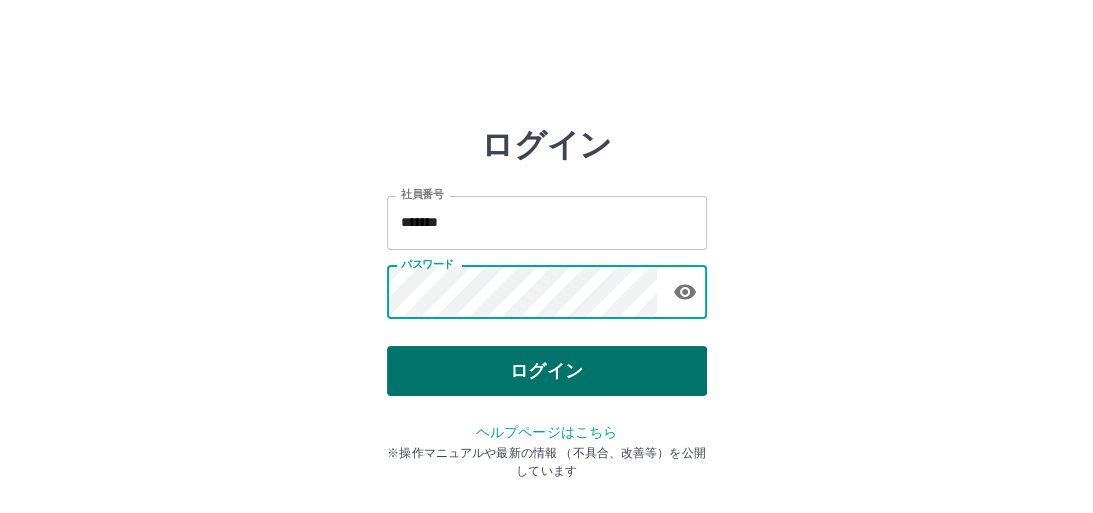 click on "ログイン" at bounding box center [547, 371] 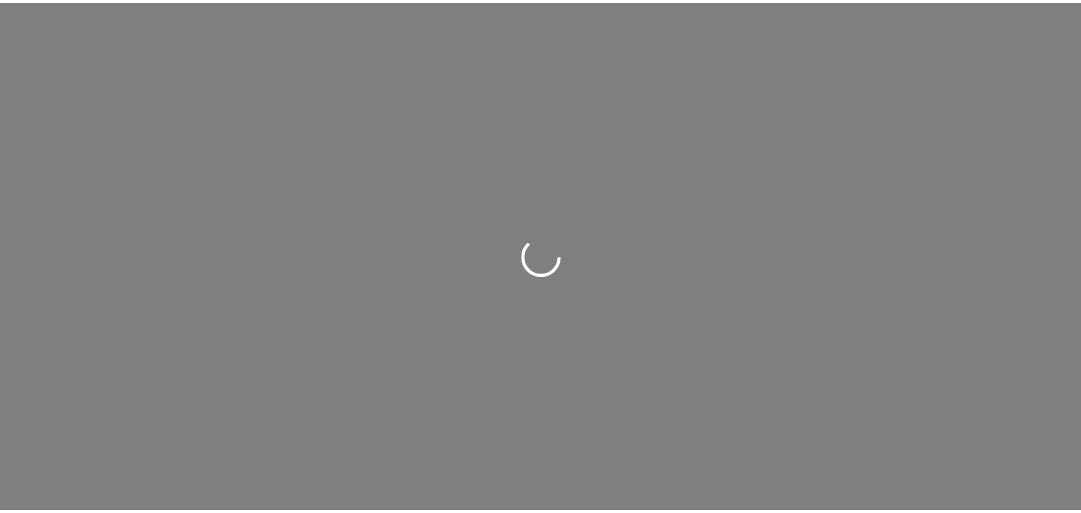 scroll, scrollTop: 0, scrollLeft: 0, axis: both 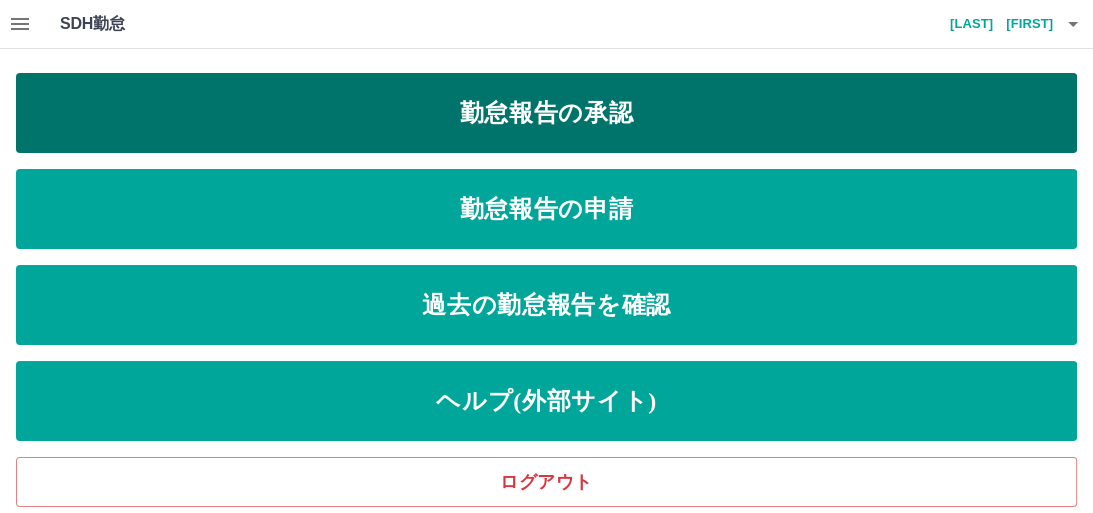 click on "勤怠報告の承認" at bounding box center (546, 113) 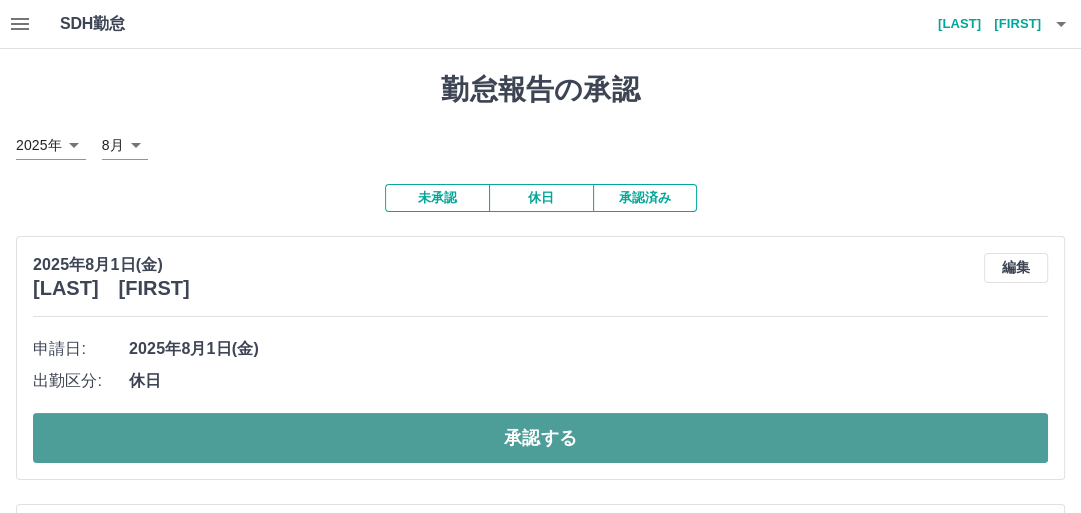 click on "承認する" at bounding box center (540, 438) 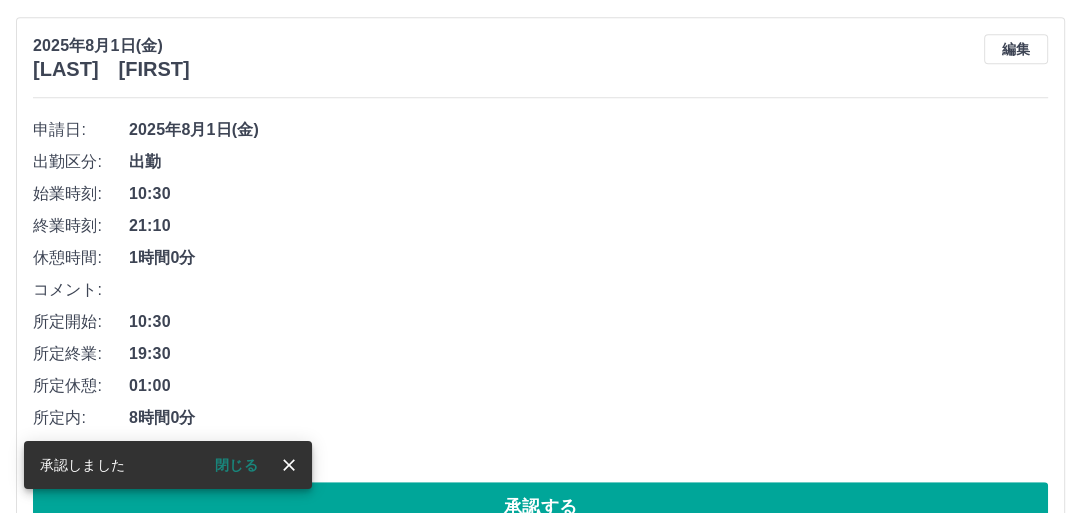 scroll, scrollTop: 800, scrollLeft: 0, axis: vertical 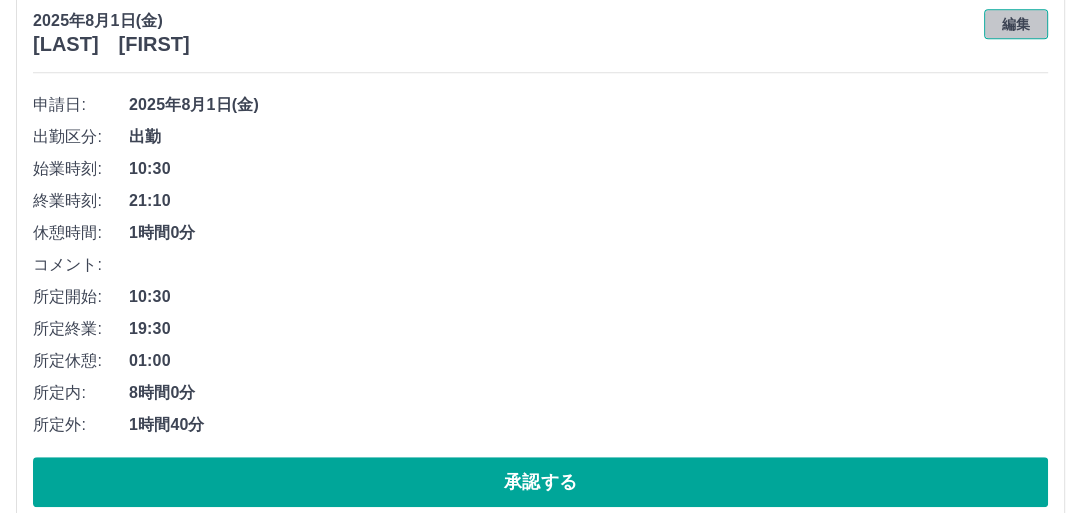 click on "編集" at bounding box center [1016, 24] 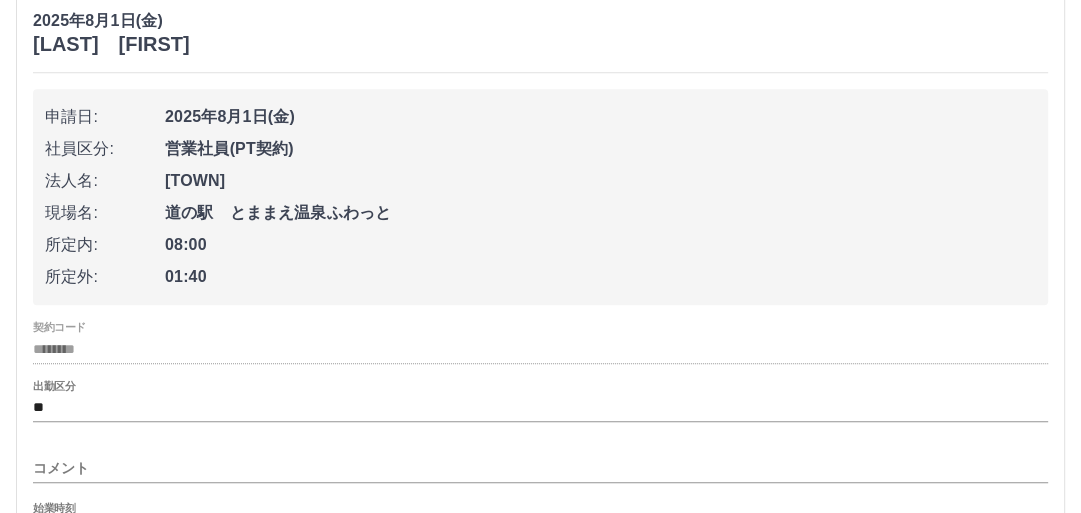 click on "コメント" at bounding box center [540, 468] 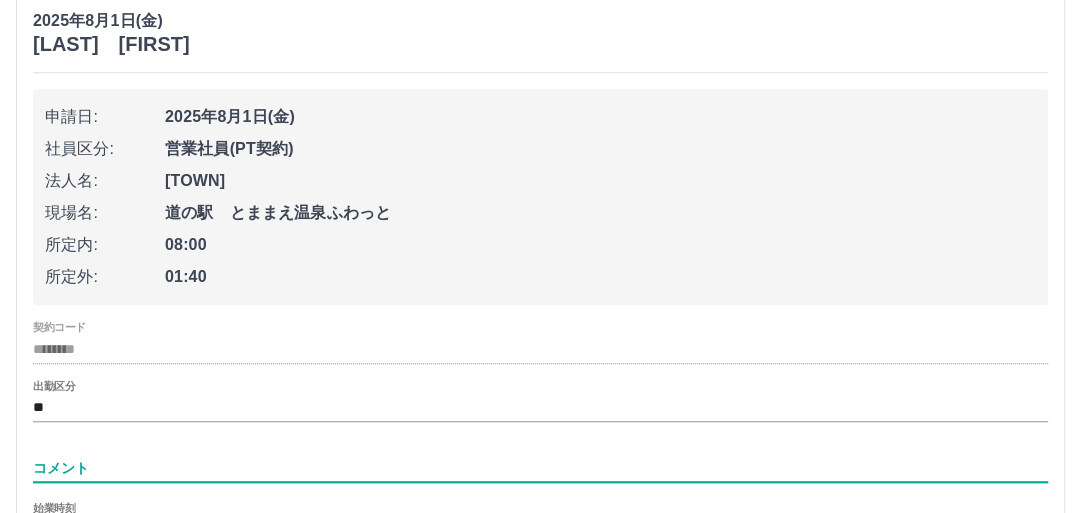 type on "***" 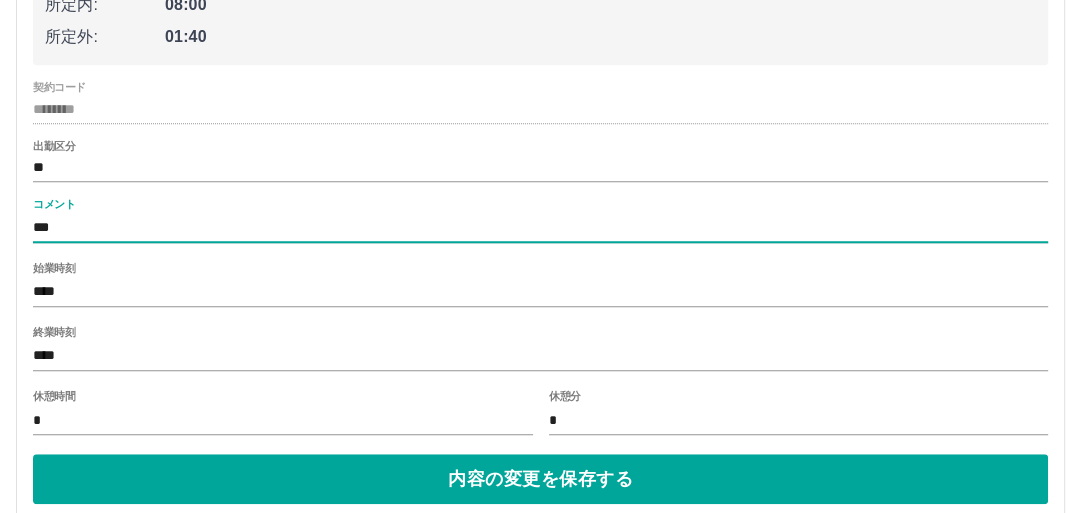 scroll, scrollTop: 1120, scrollLeft: 0, axis: vertical 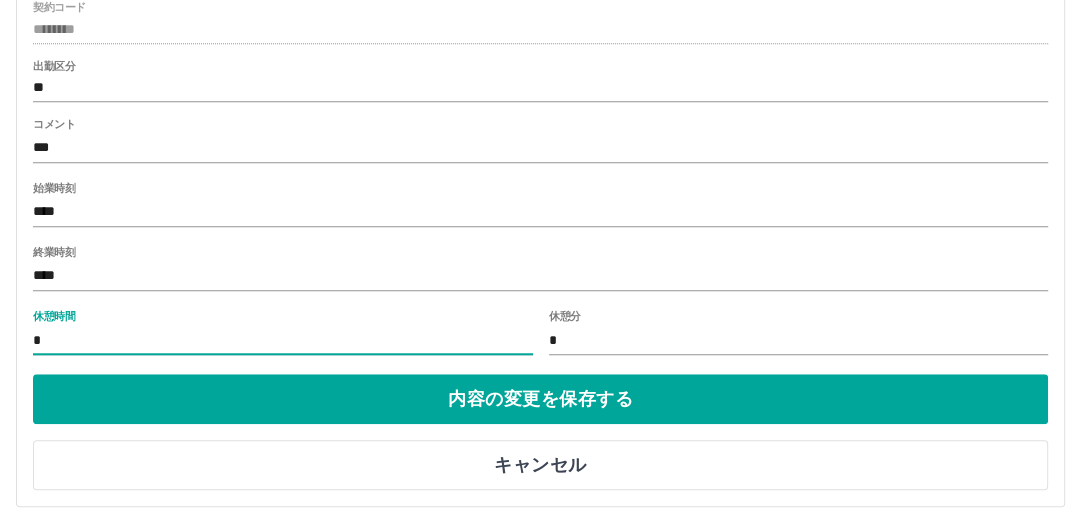 click on "*" at bounding box center (283, 340) 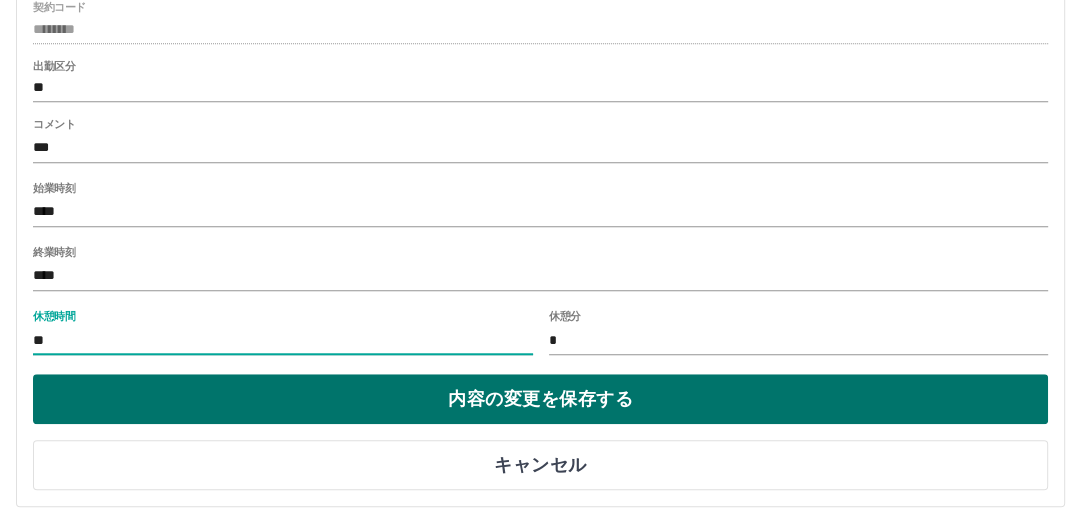 type on "**" 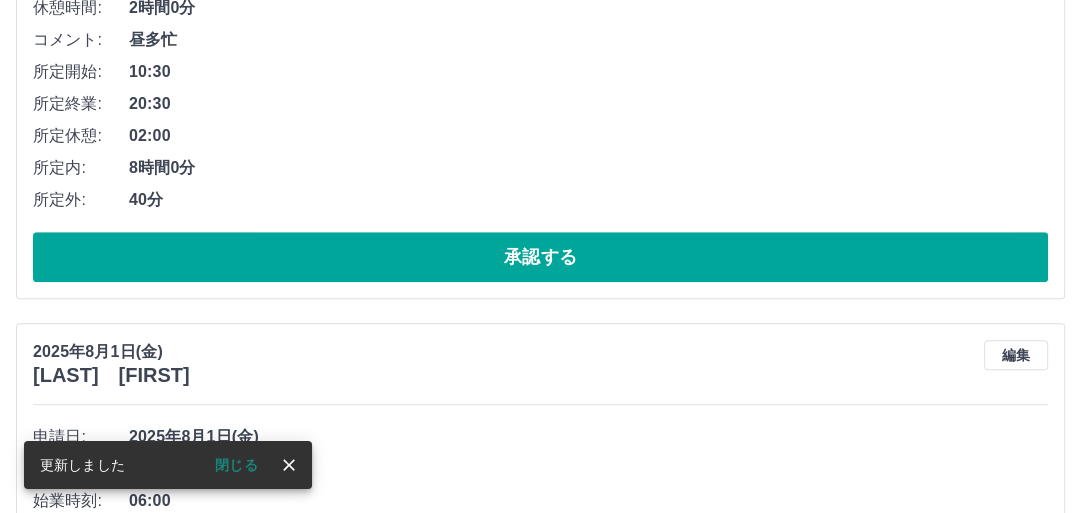 scroll, scrollTop: 1040, scrollLeft: 0, axis: vertical 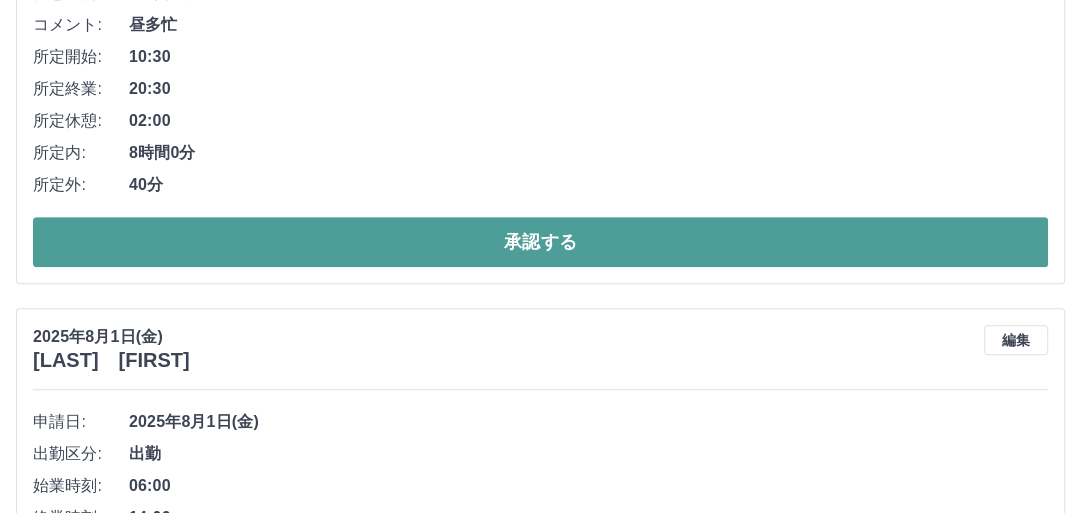 click on "承認する" at bounding box center [540, 242] 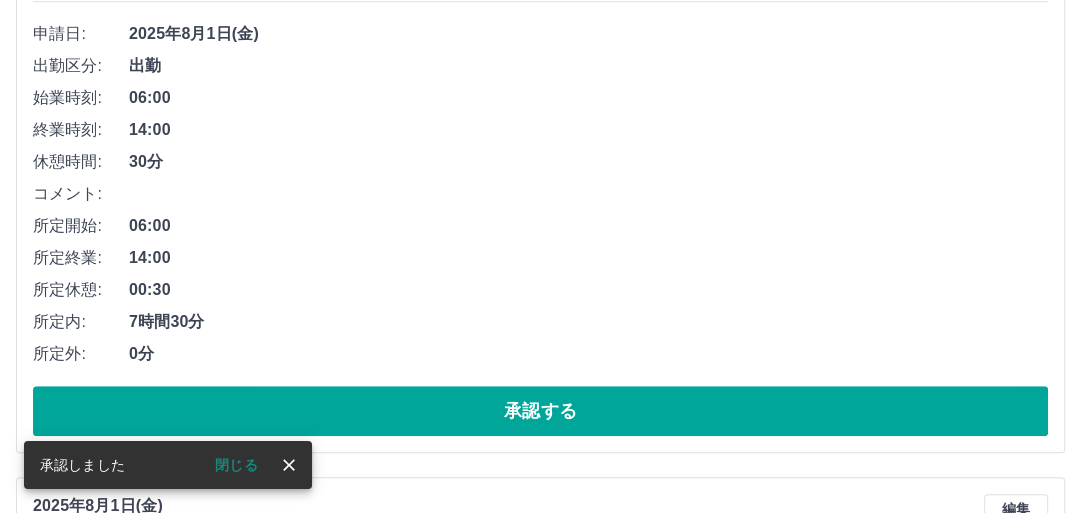 scroll, scrollTop: 884, scrollLeft: 0, axis: vertical 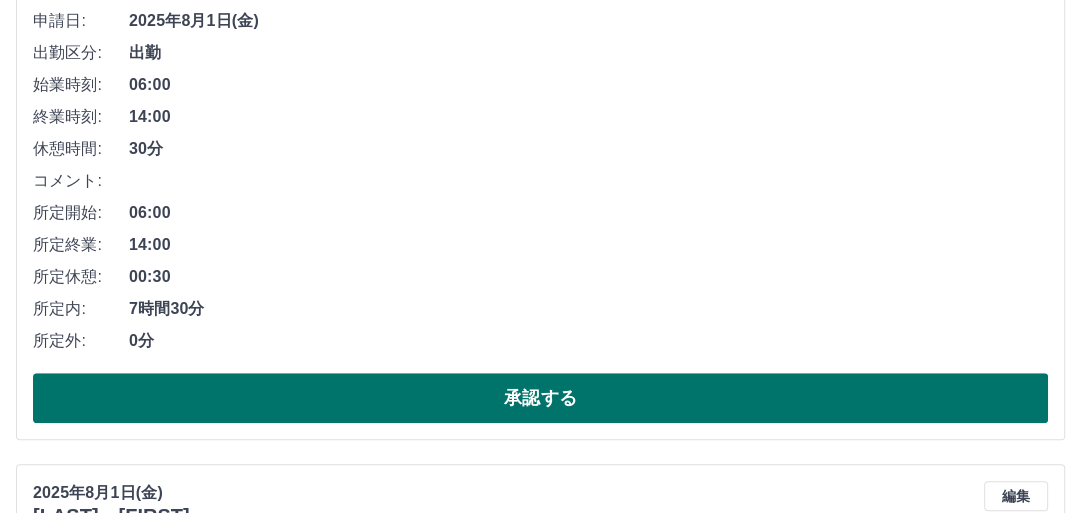 click on "承認する" at bounding box center [540, 398] 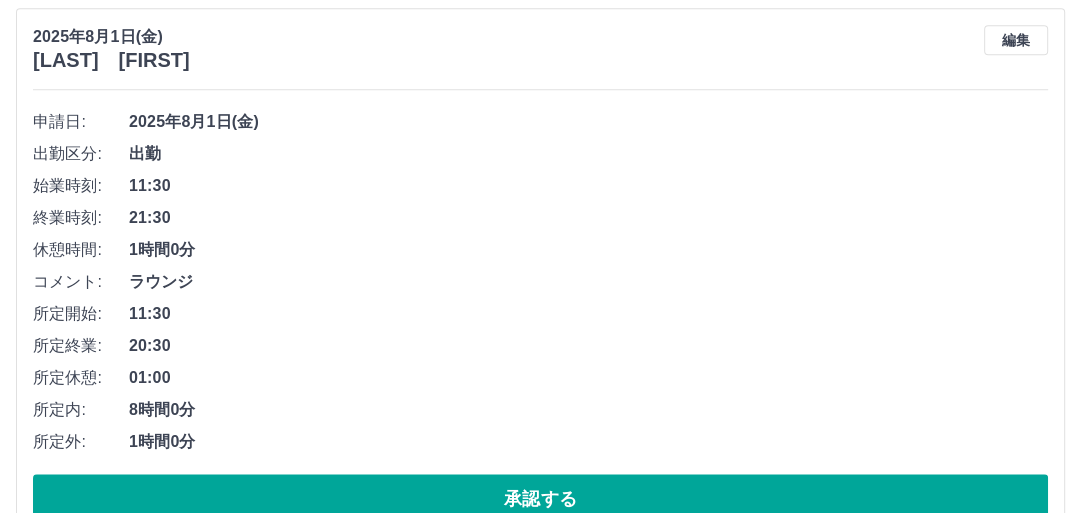 scroll, scrollTop: 1368, scrollLeft: 0, axis: vertical 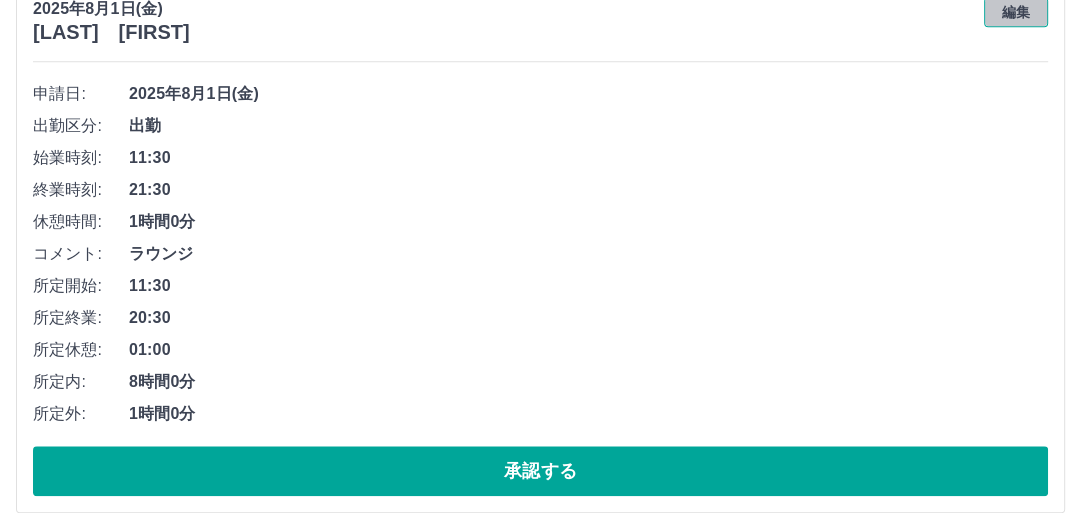 click on "編集" at bounding box center [1016, 12] 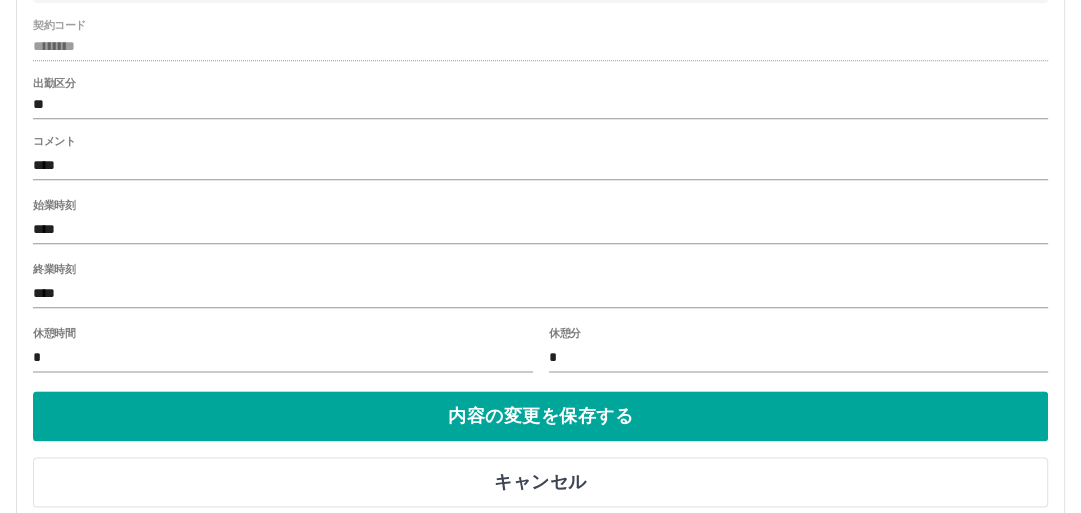 scroll, scrollTop: 1688, scrollLeft: 0, axis: vertical 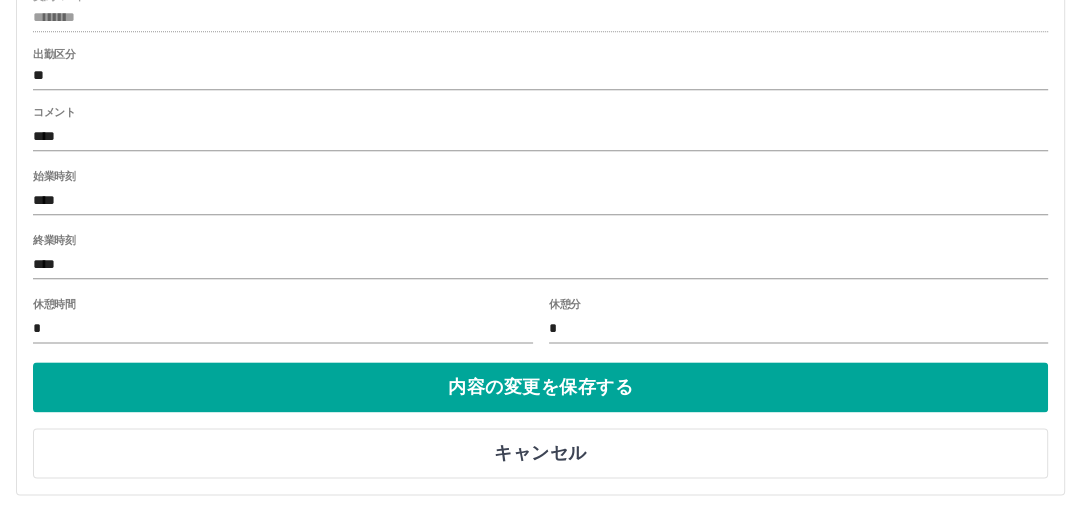 click on "*" at bounding box center [799, 328] 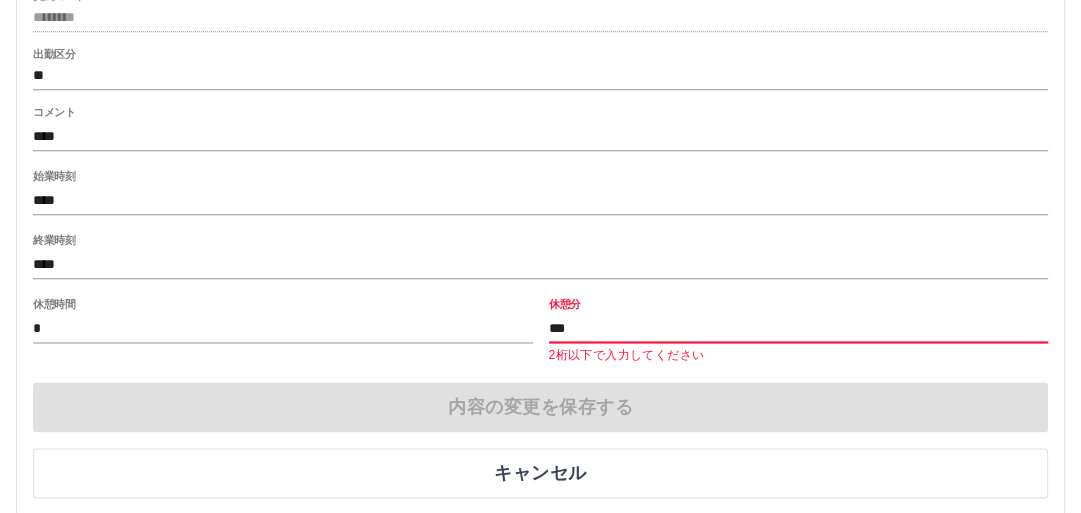 click on "***" at bounding box center [799, 328] 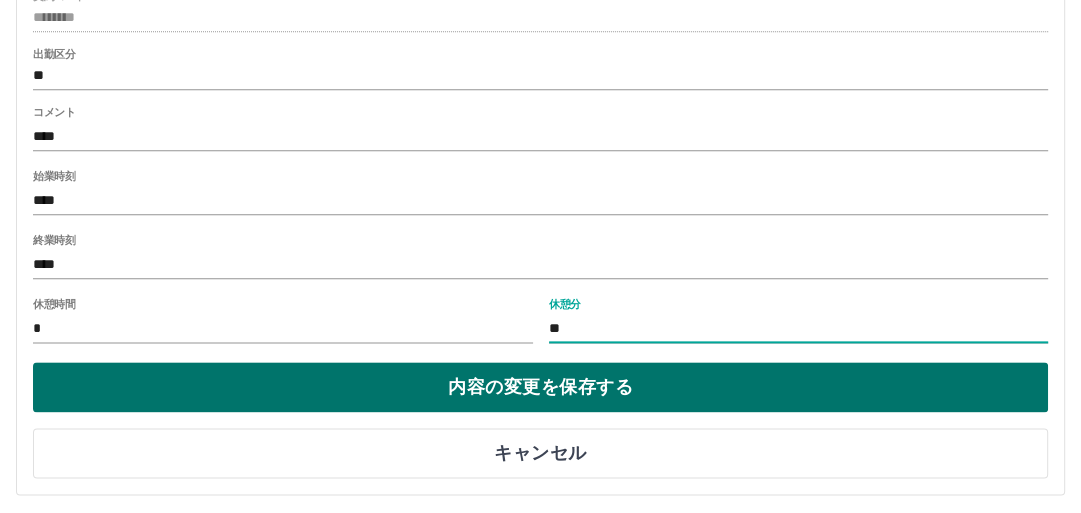 type on "**" 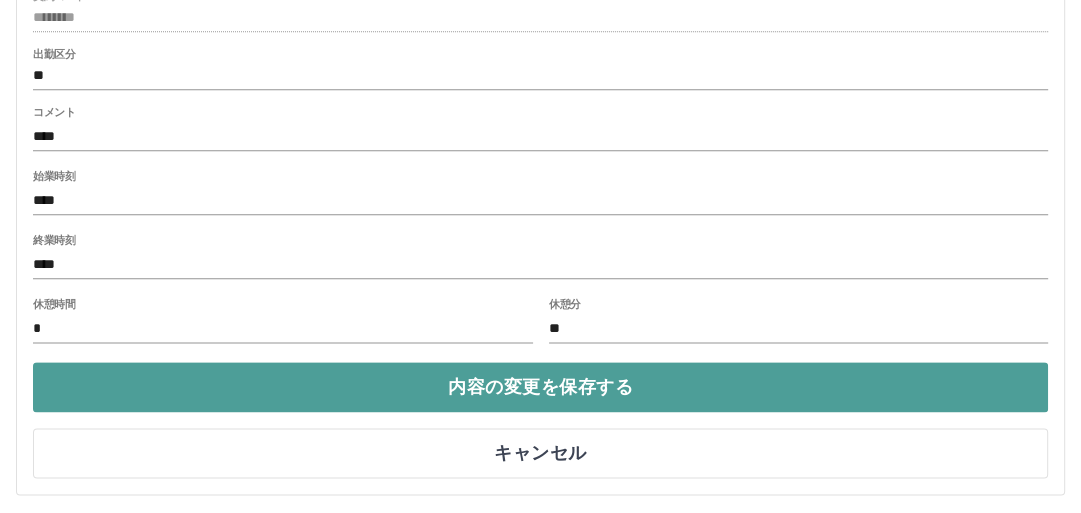 click on "内容の変更を保存する" at bounding box center (540, 387) 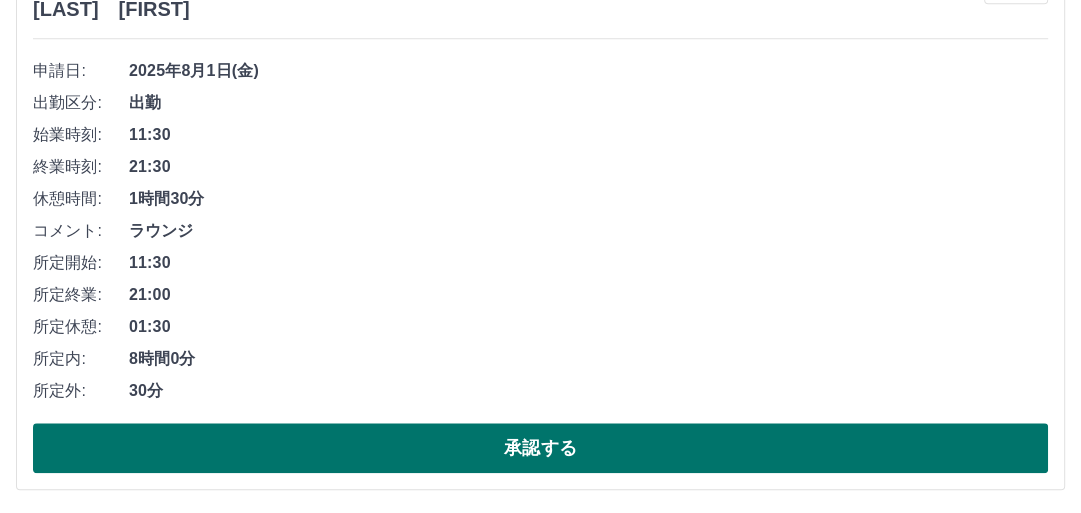 click on "承認する" at bounding box center (540, 448) 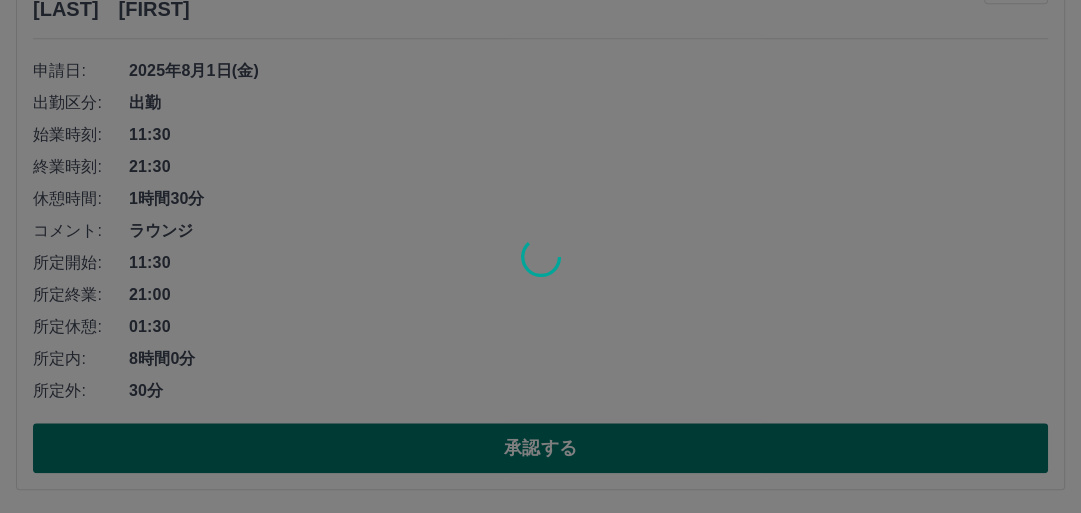 scroll, scrollTop: 836, scrollLeft: 0, axis: vertical 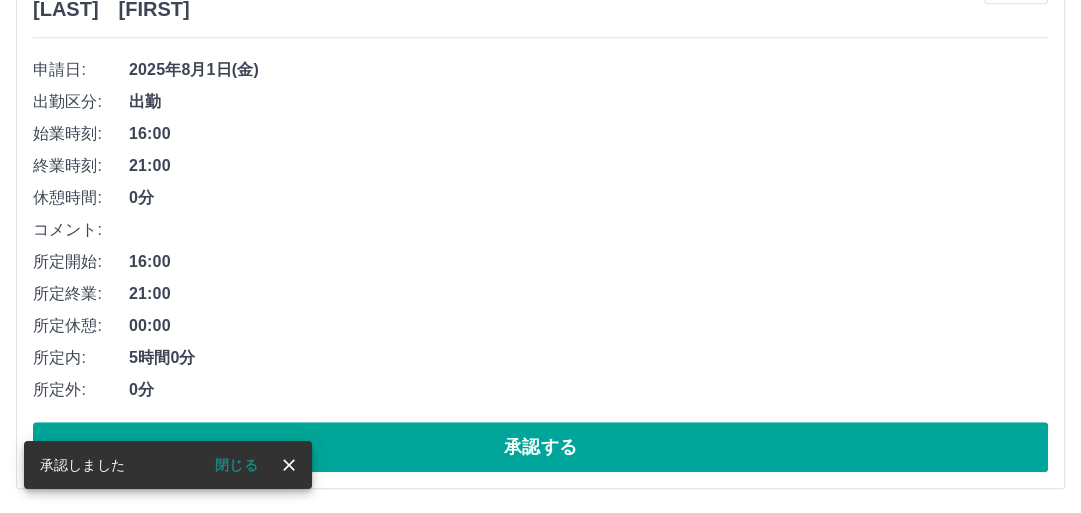 click on "16:00" at bounding box center [588, 262] 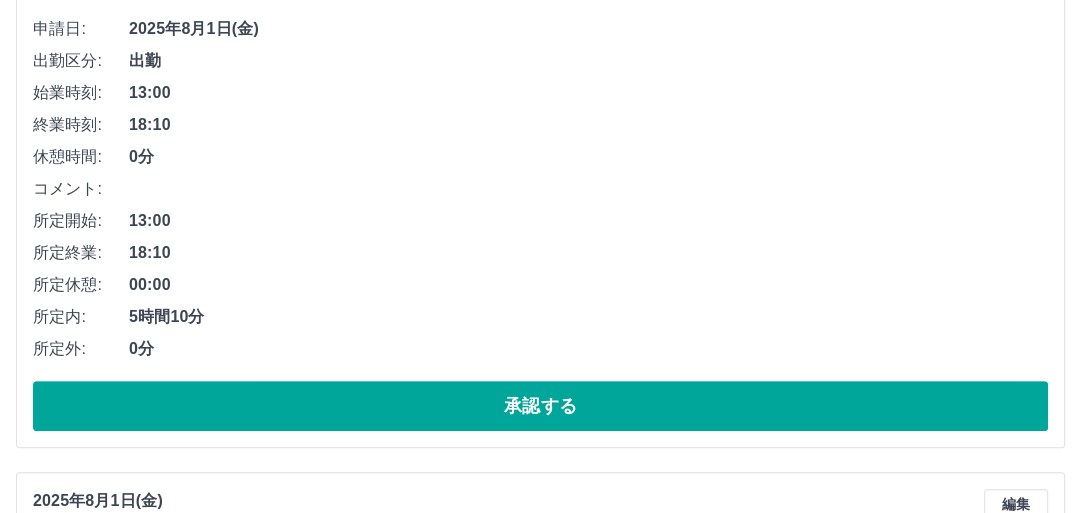 scroll, scrollTop: 0, scrollLeft: 0, axis: both 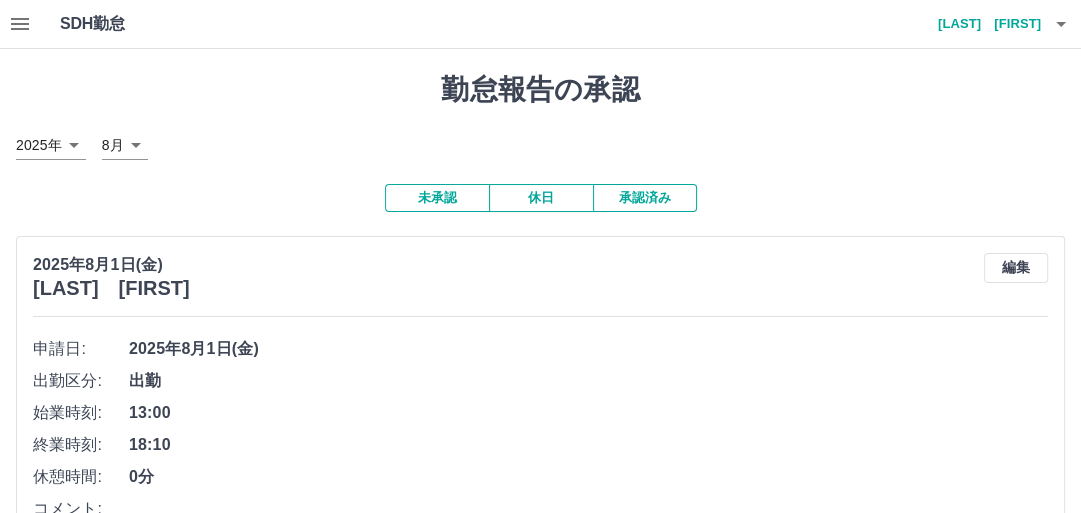 click on "承認済み" at bounding box center (645, 198) 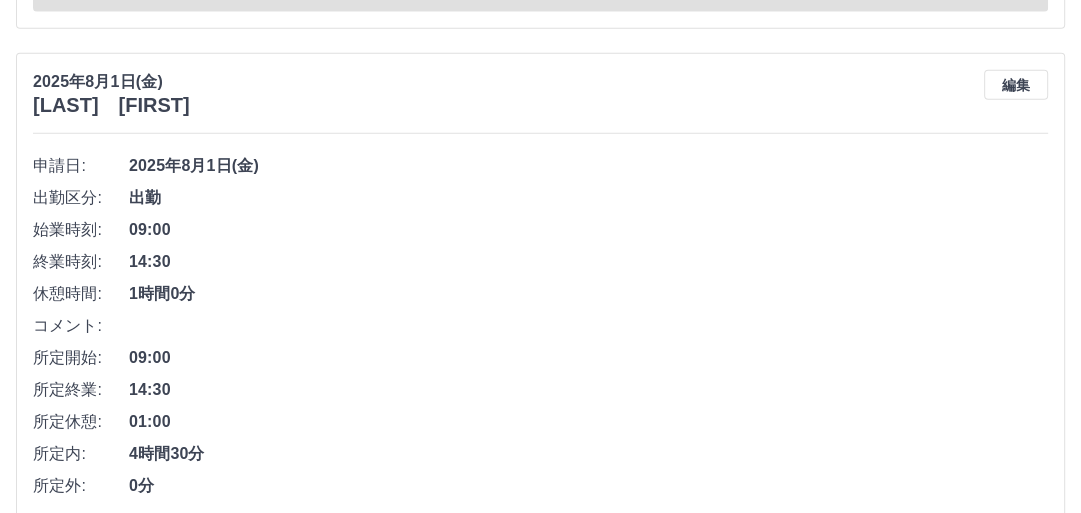 scroll, scrollTop: 8795, scrollLeft: 0, axis: vertical 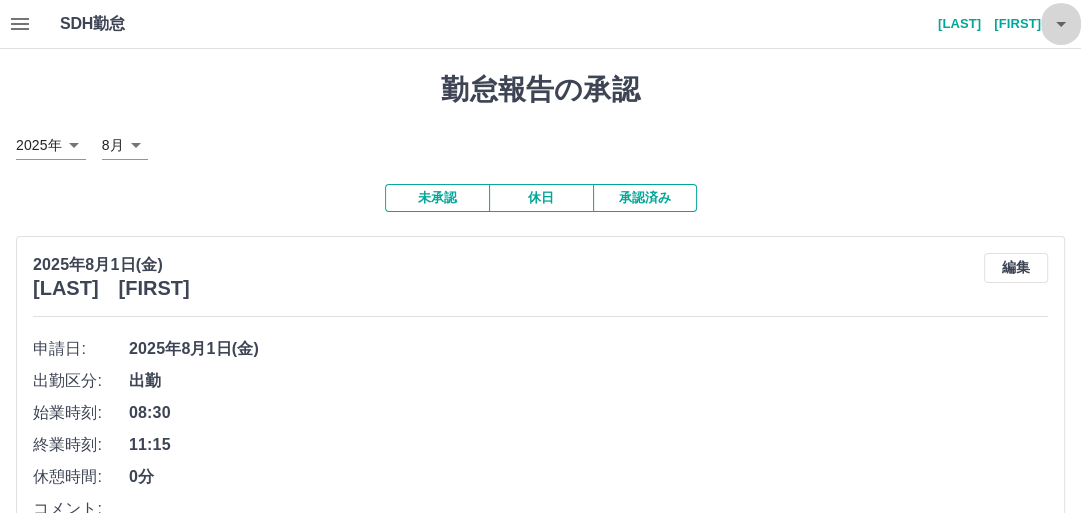 click 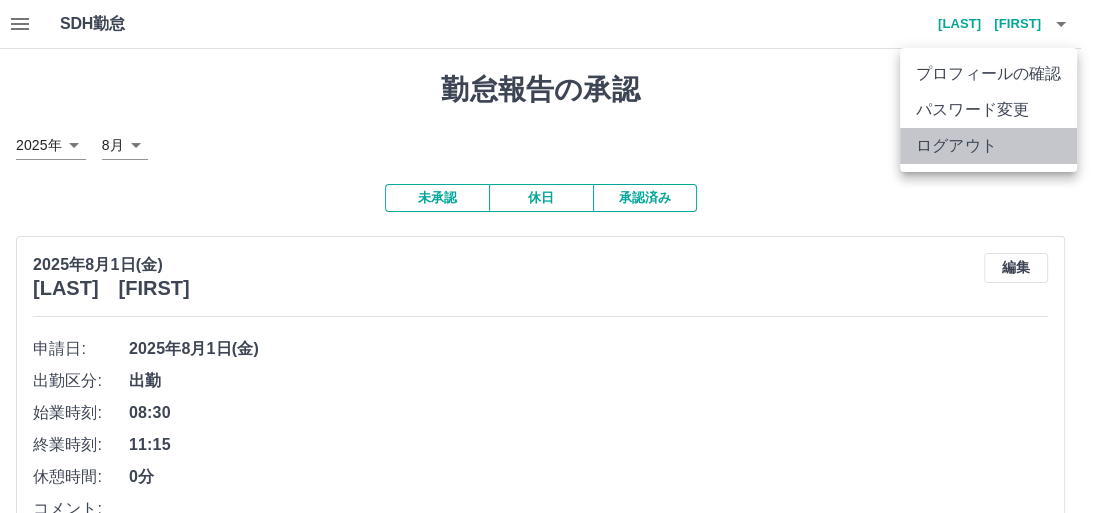 click on "ログアウト" at bounding box center (988, 146) 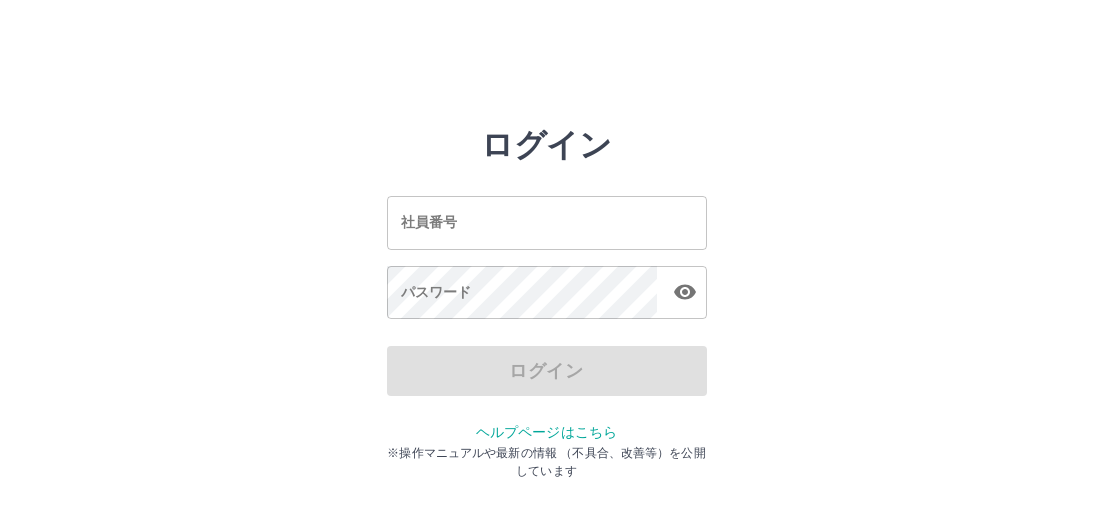 scroll, scrollTop: 0, scrollLeft: 0, axis: both 